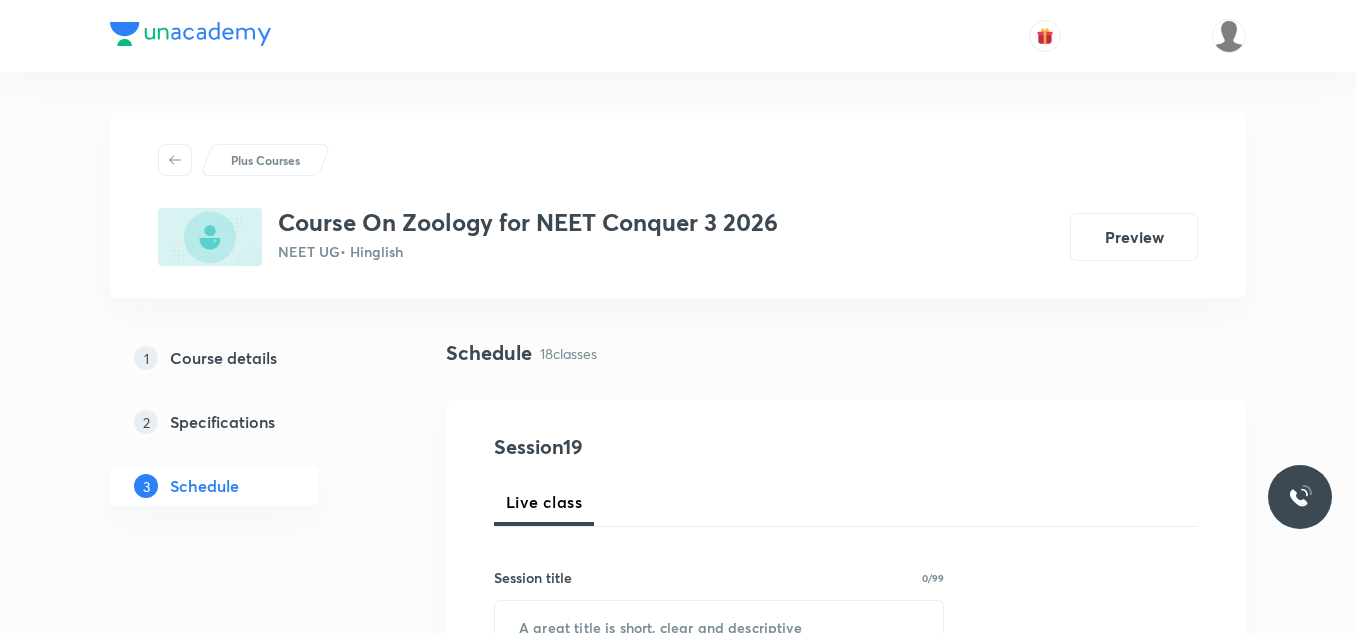 scroll, scrollTop: 0, scrollLeft: 0, axis: both 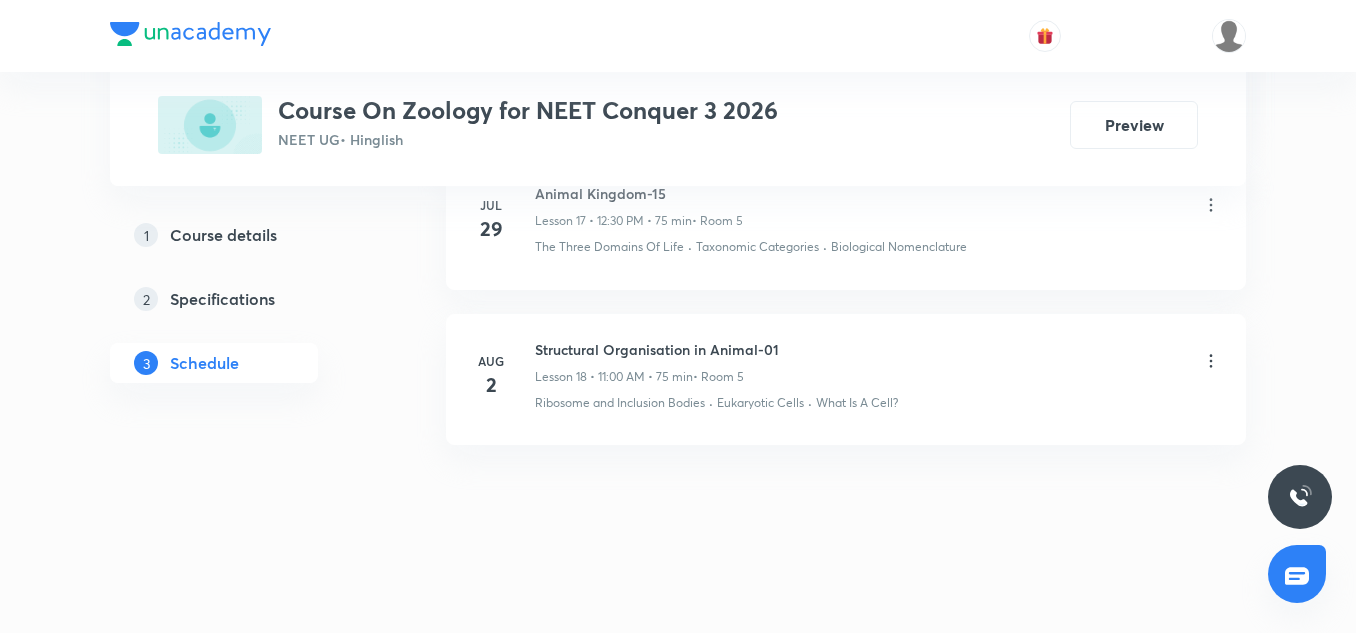 click on "Structural Organisation in Animal-01" at bounding box center [657, 349] 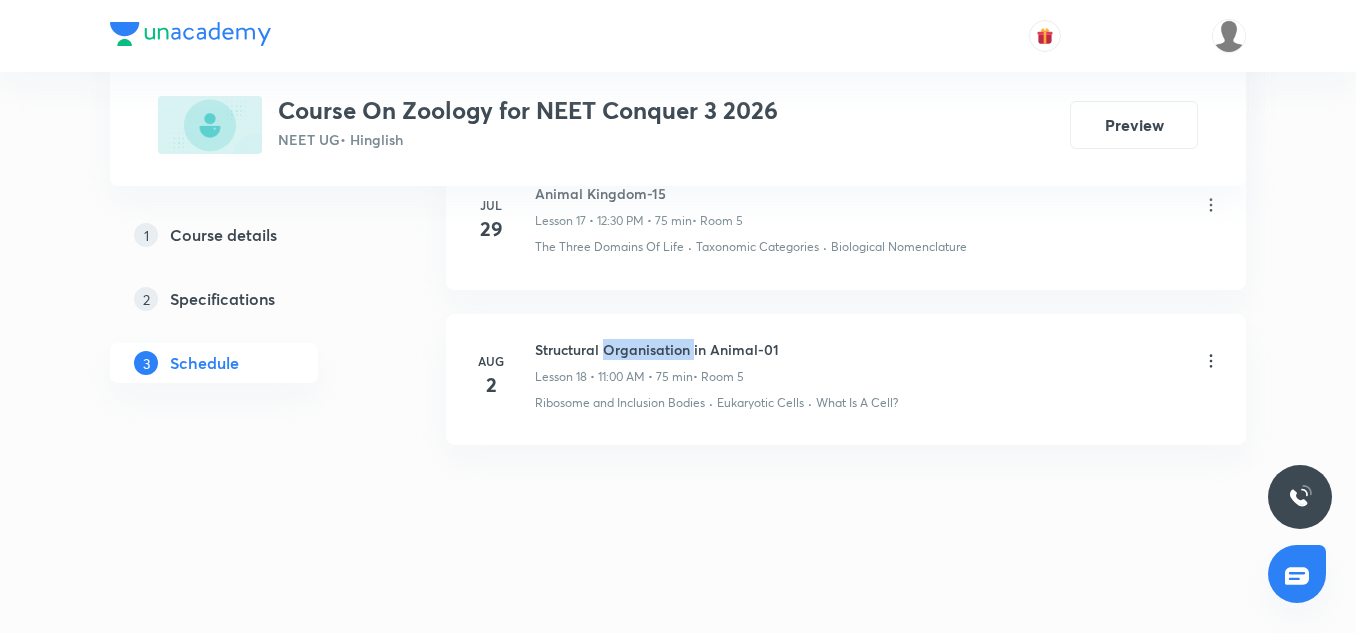click on "Structural Organisation in Animal-01" at bounding box center [657, 349] 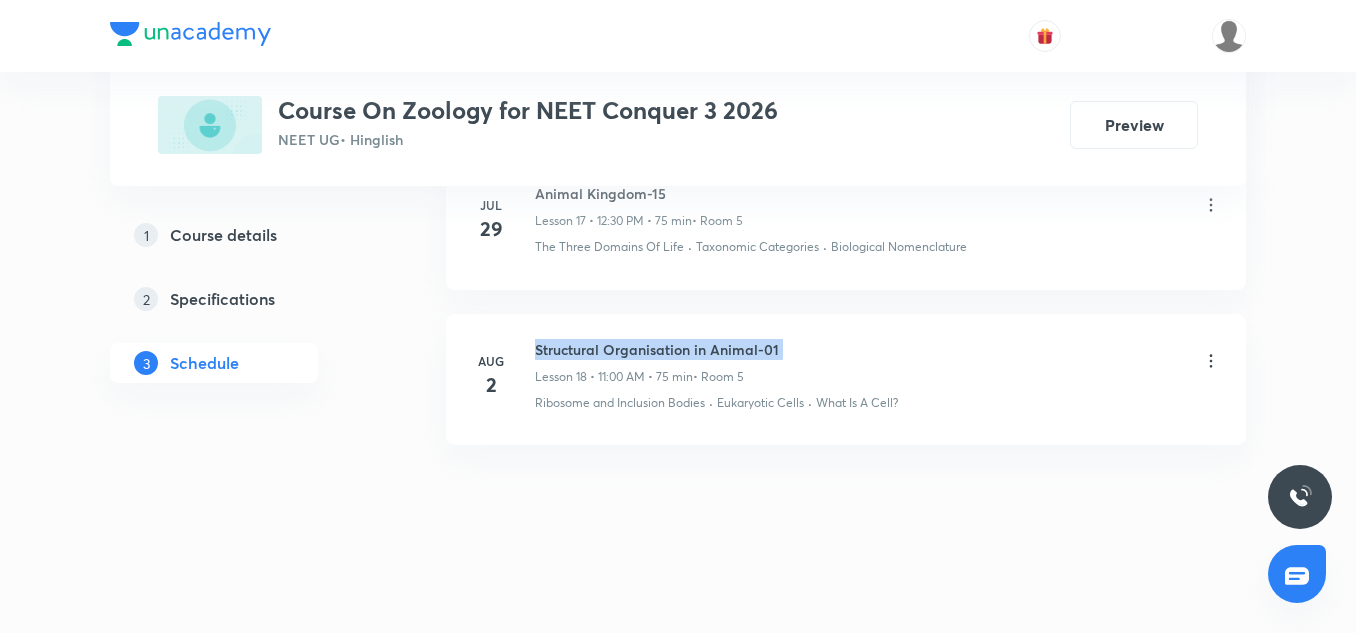 click on "Structural Organisation in Animal-01" at bounding box center (657, 349) 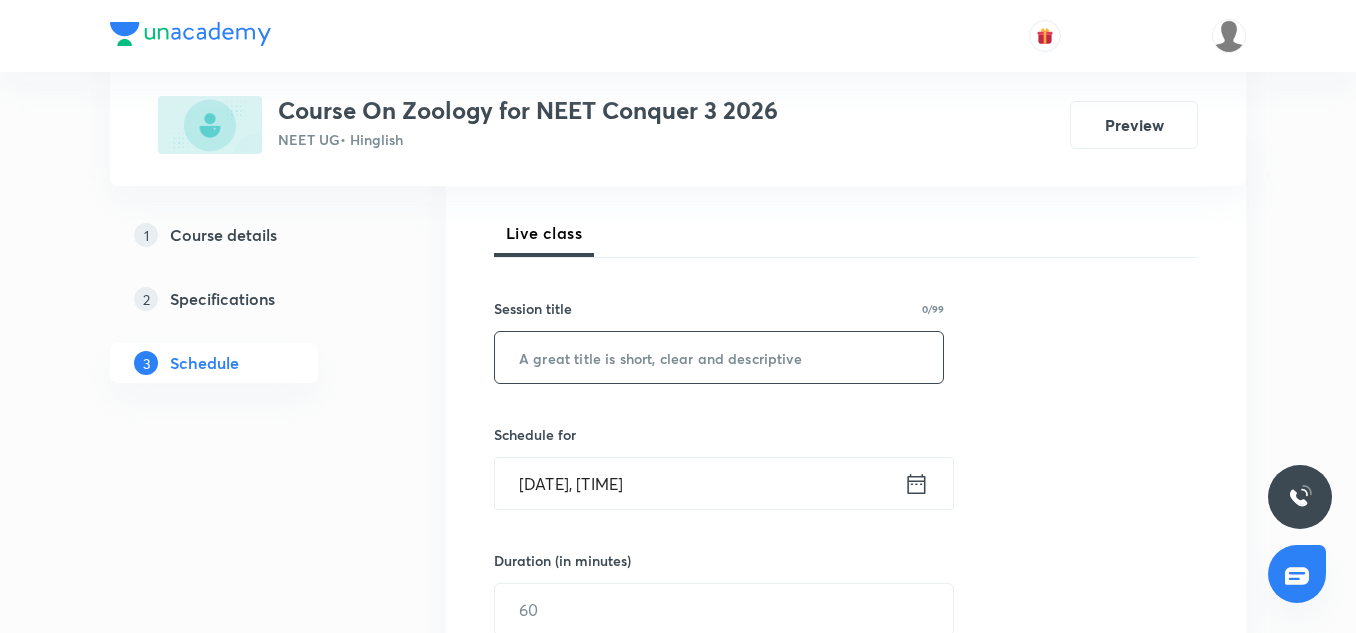 scroll, scrollTop: 268, scrollLeft: 0, axis: vertical 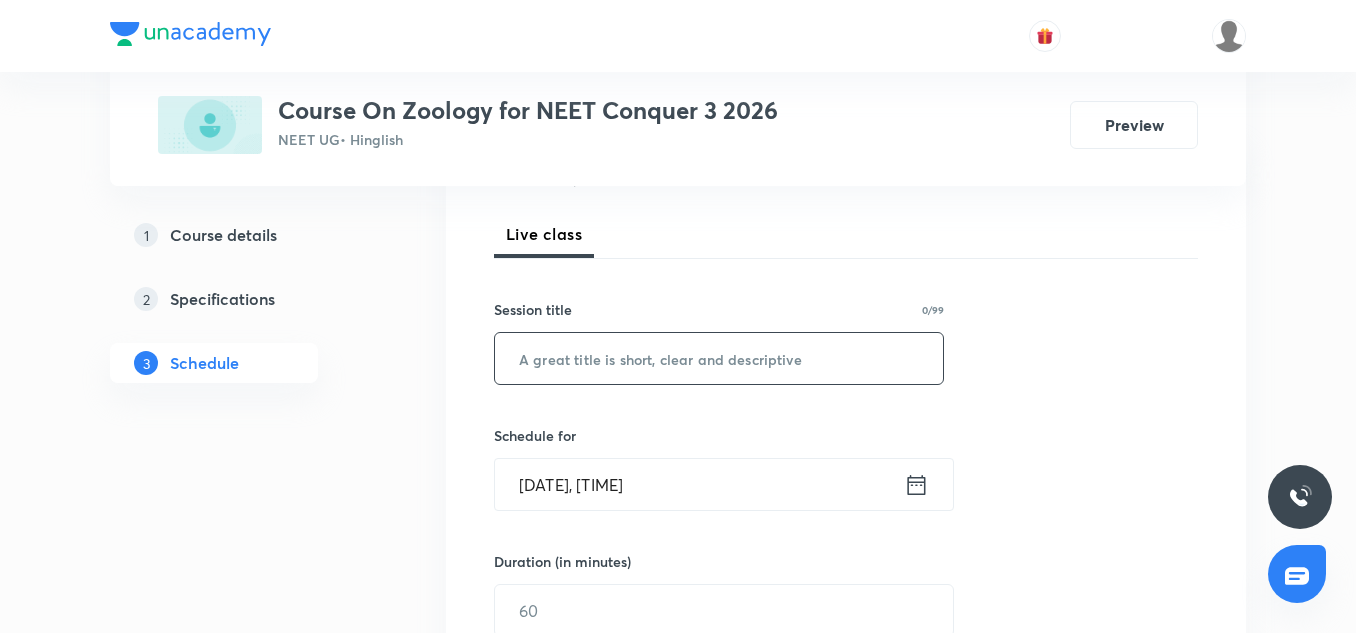 click at bounding box center (719, 358) 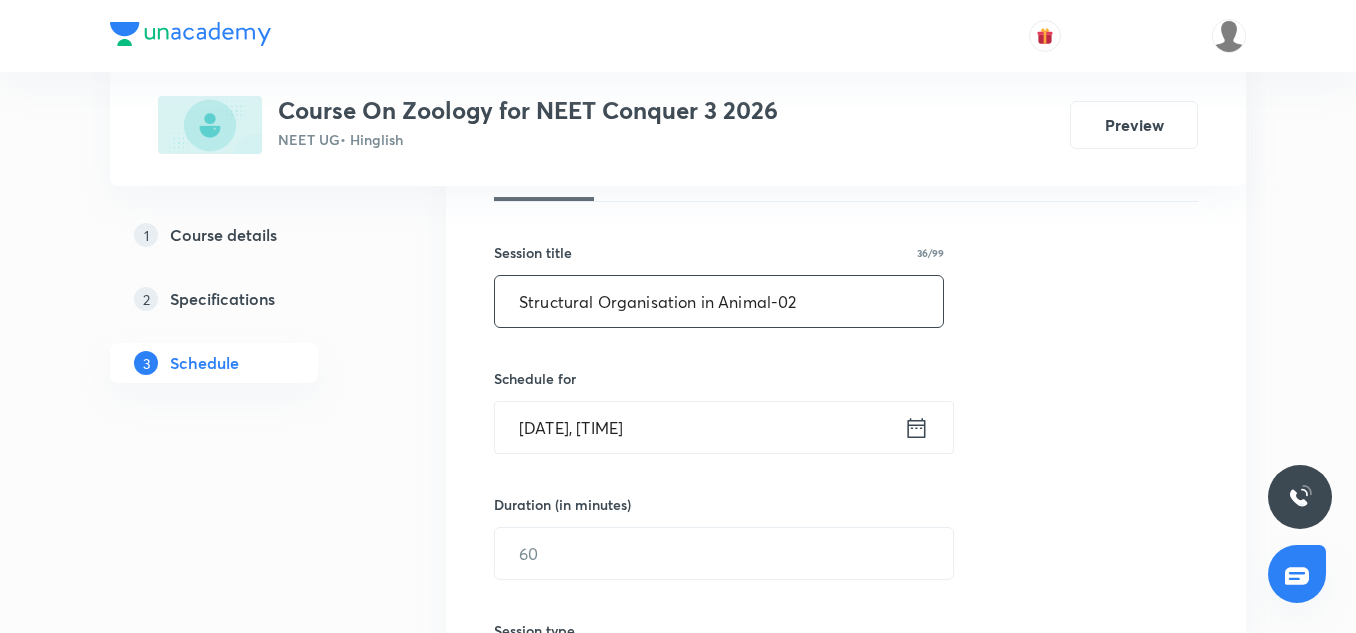 scroll, scrollTop: 327, scrollLeft: 0, axis: vertical 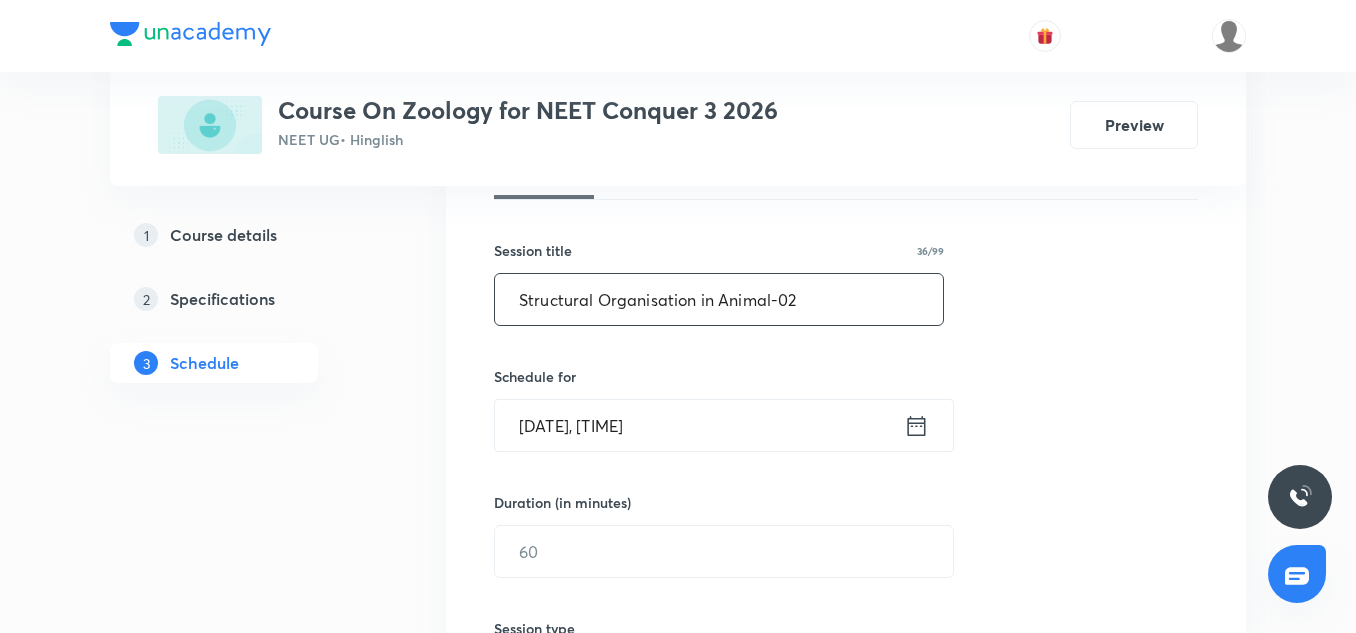 type on "Structural Organisation in Animal-02" 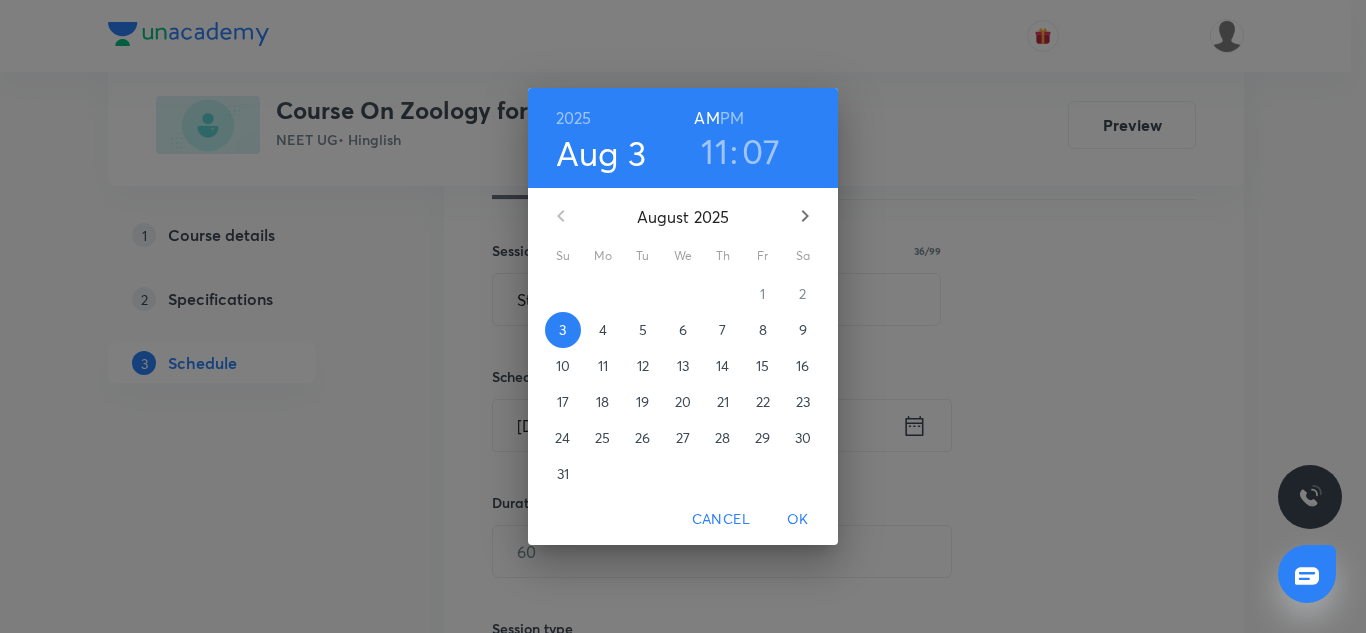 drag, startPoint x: 728, startPoint y: 117, endPoint x: 709, endPoint y: 173, distance: 59.135437 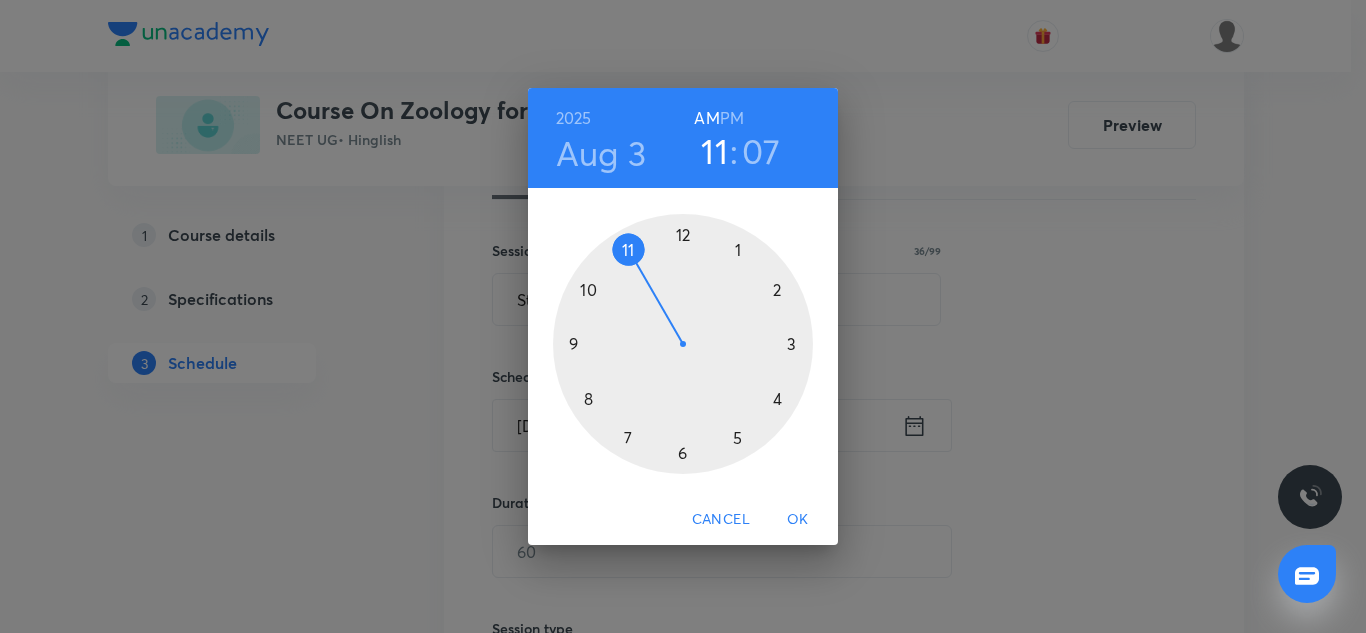 click on "PM" at bounding box center (732, 118) 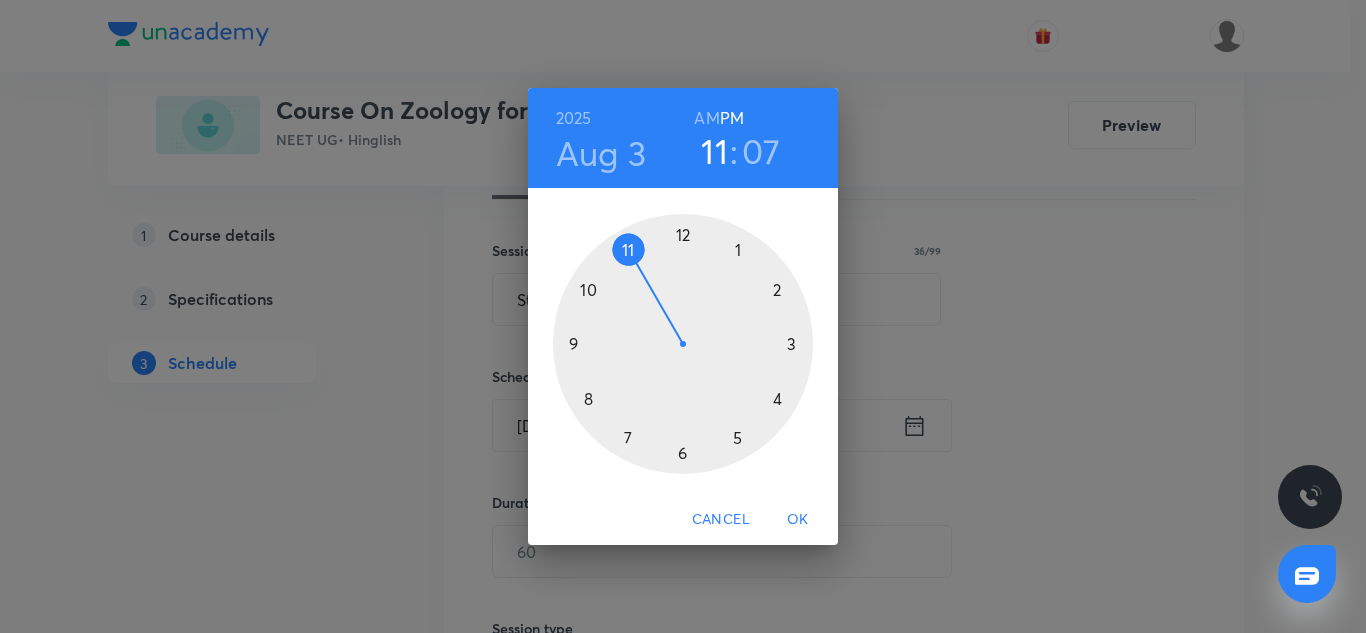 click at bounding box center [683, 344] 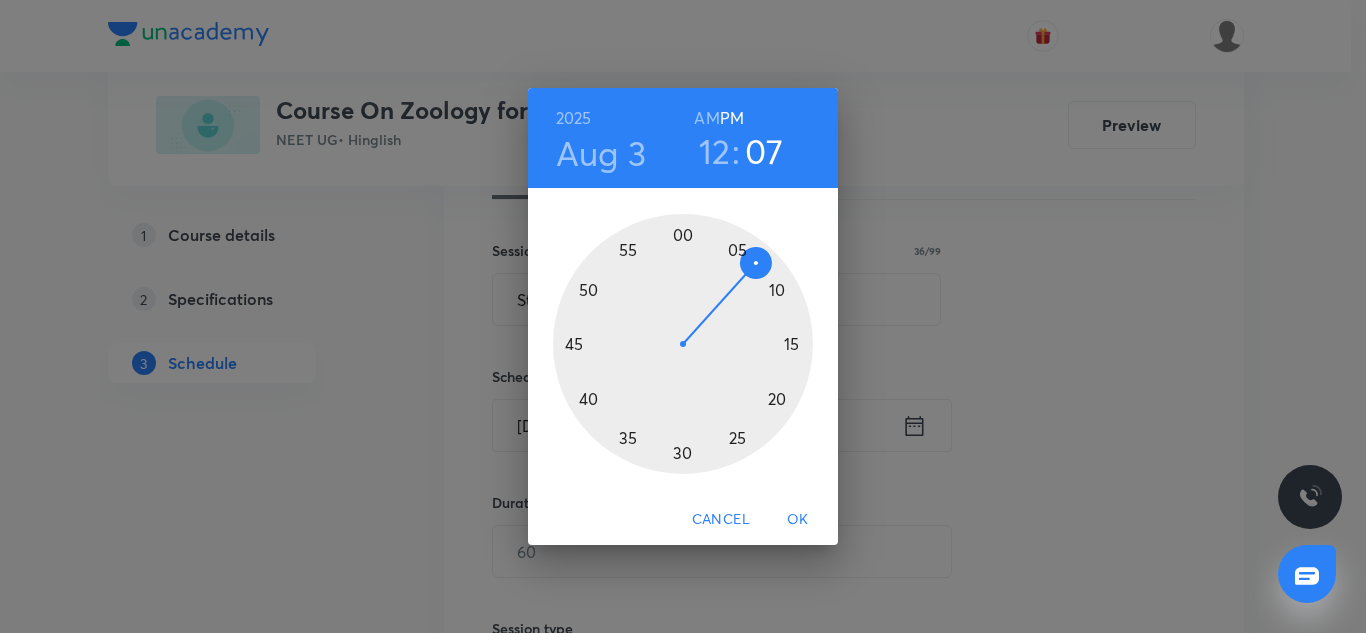 click at bounding box center [683, 344] 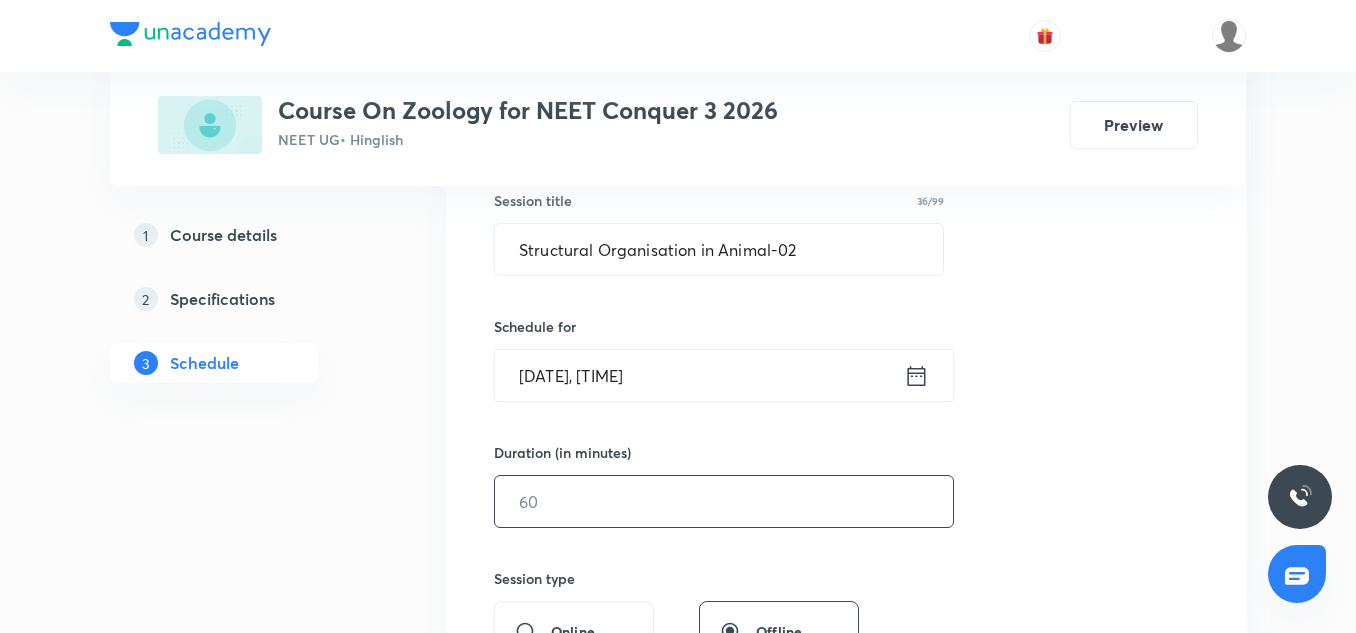 scroll, scrollTop: 378, scrollLeft: 0, axis: vertical 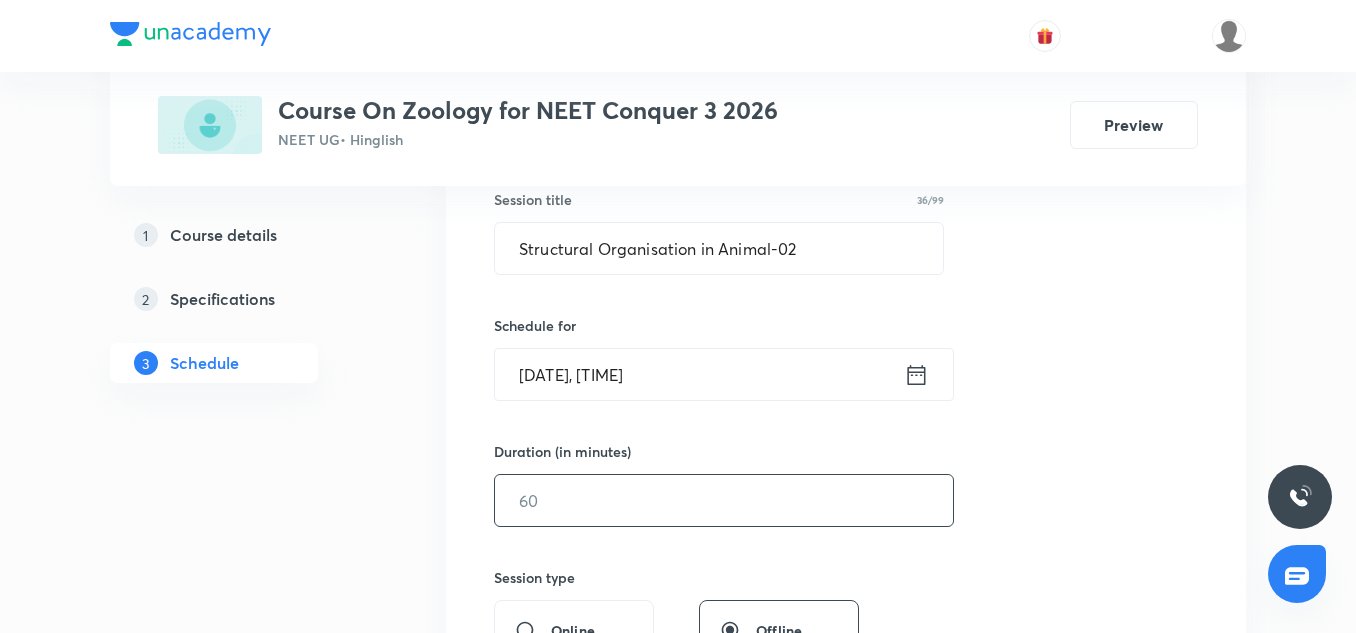 click at bounding box center (724, 500) 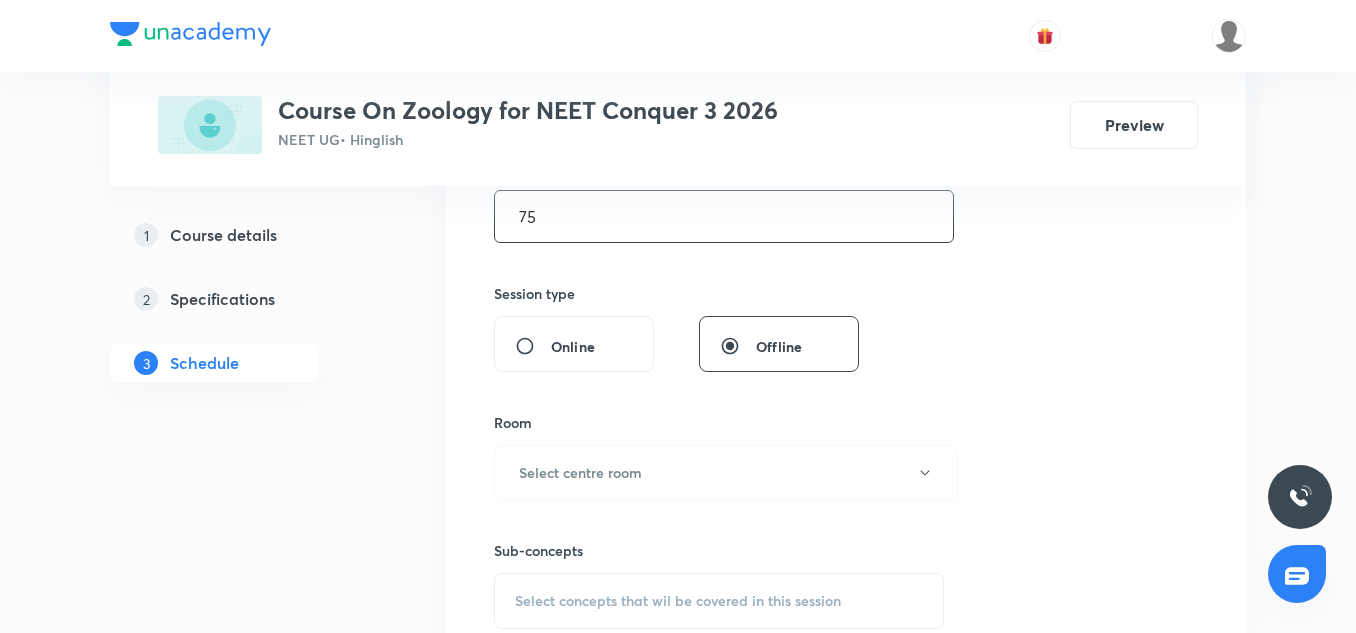 scroll, scrollTop: 665, scrollLeft: 0, axis: vertical 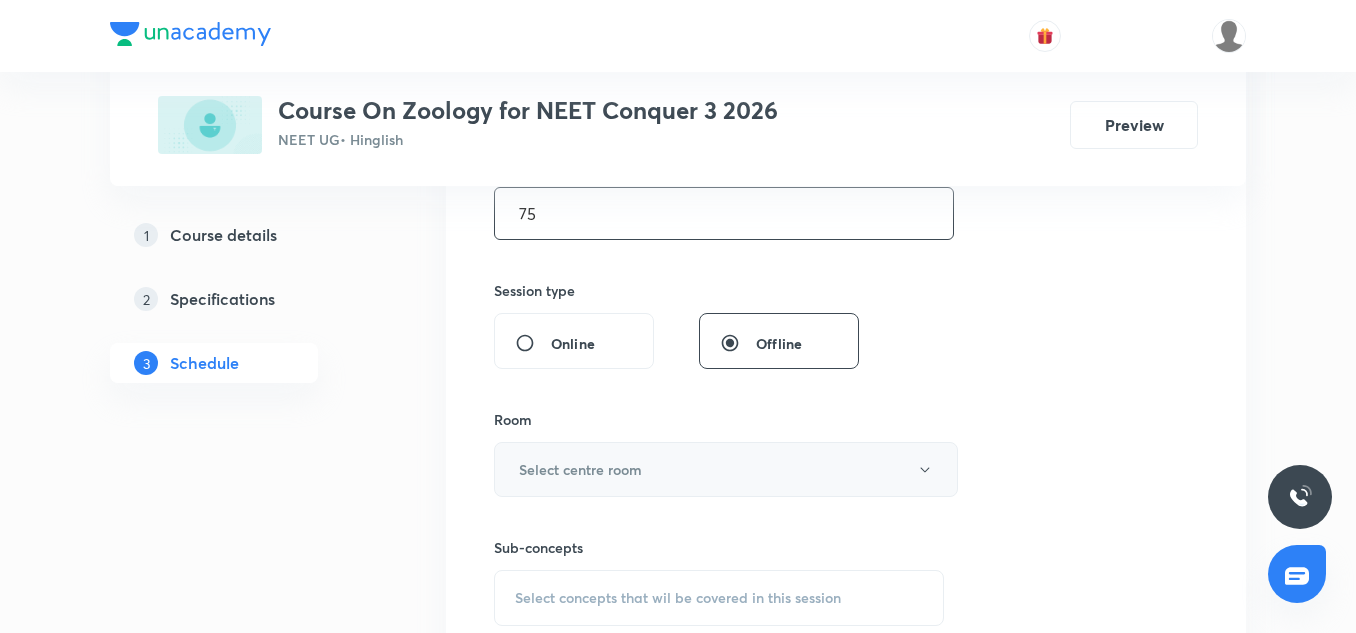 type on "75" 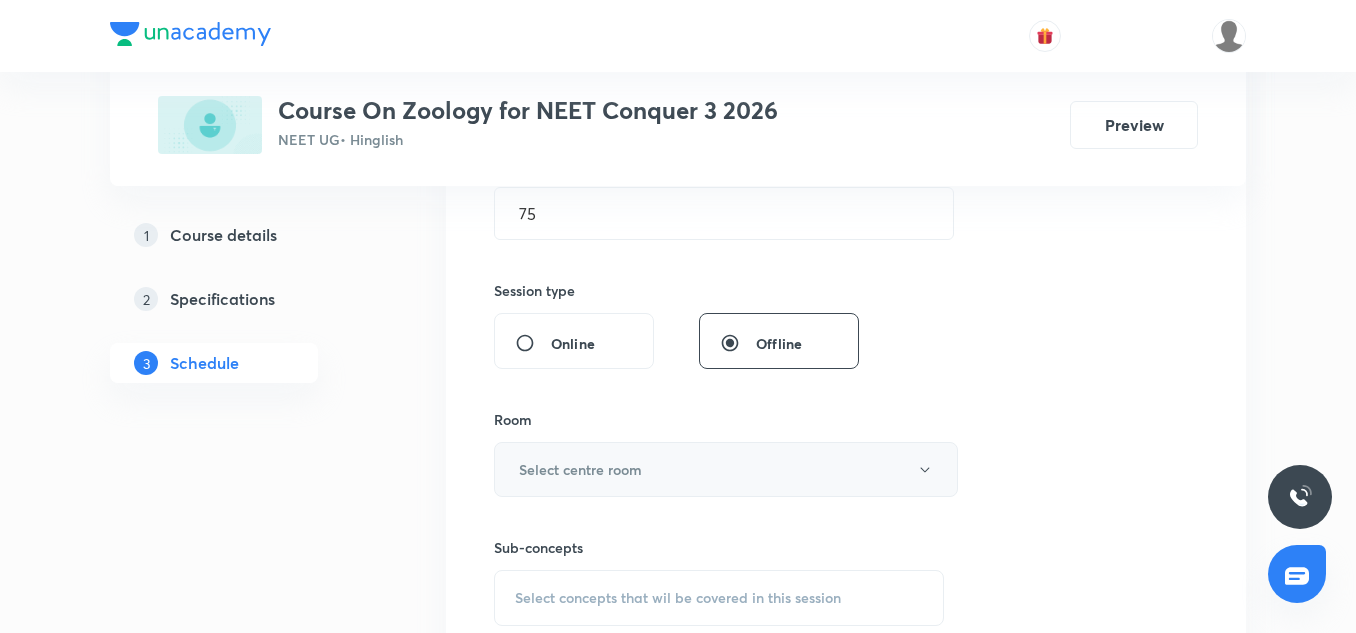 click on "Select centre room" at bounding box center (580, 469) 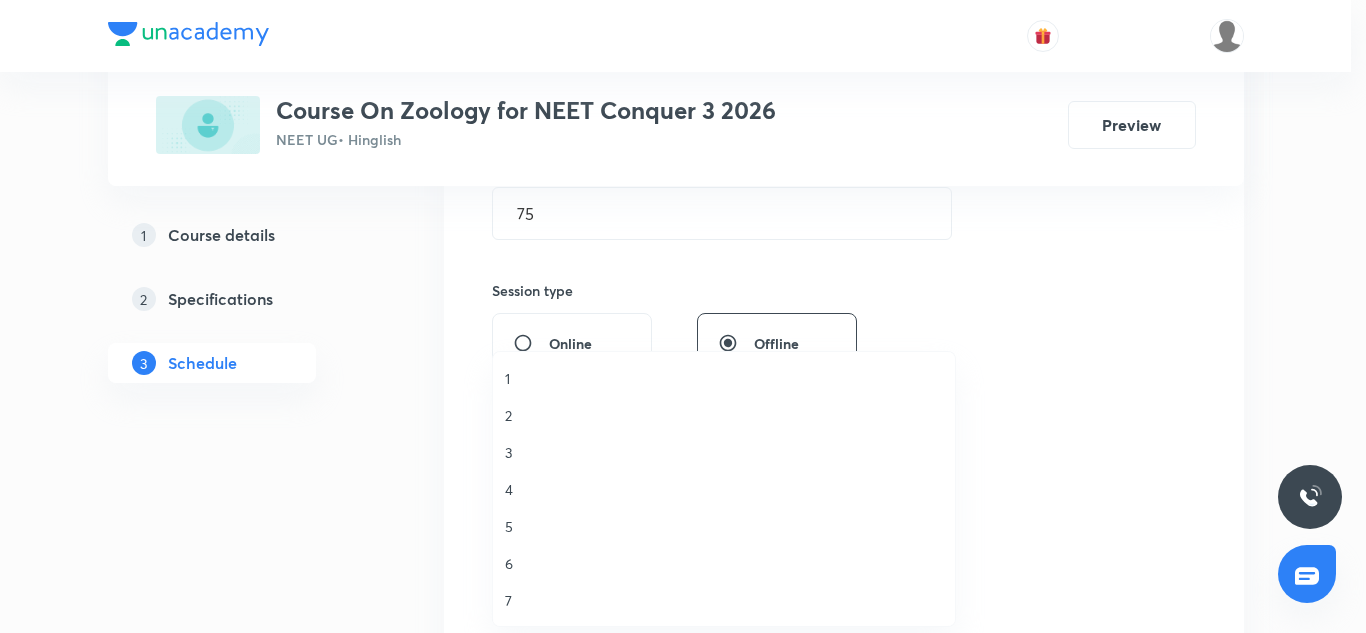 click on "5" at bounding box center (724, 526) 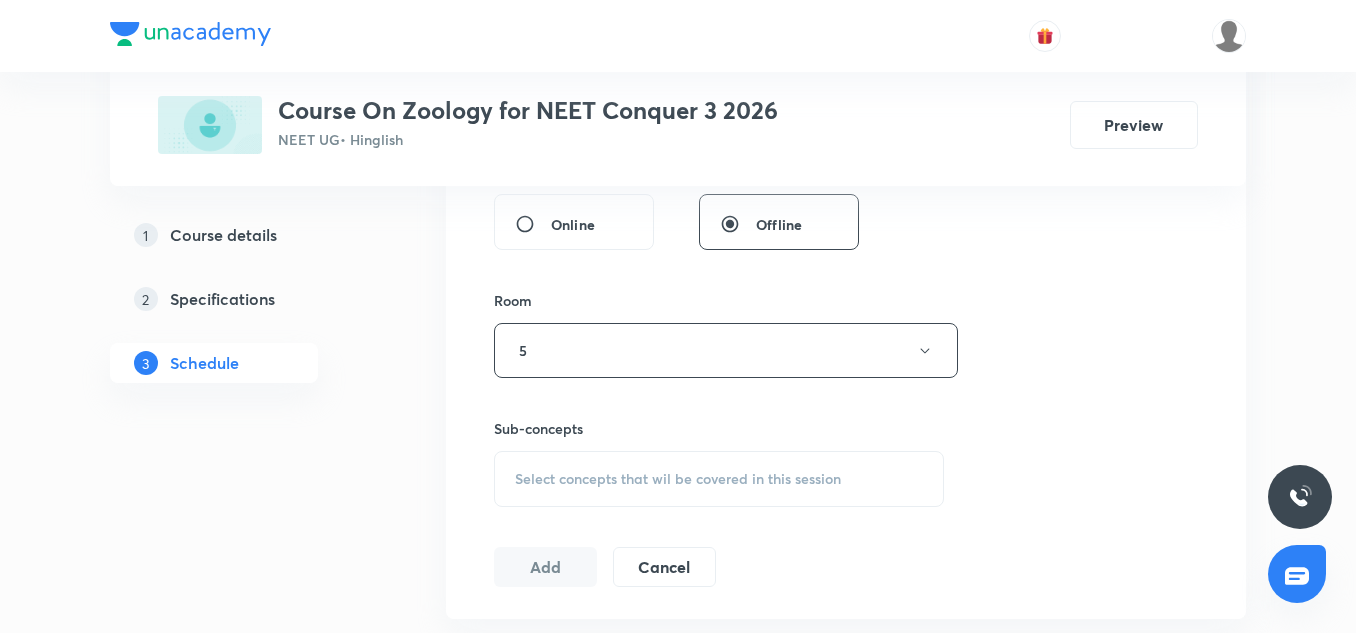 scroll, scrollTop: 789, scrollLeft: 0, axis: vertical 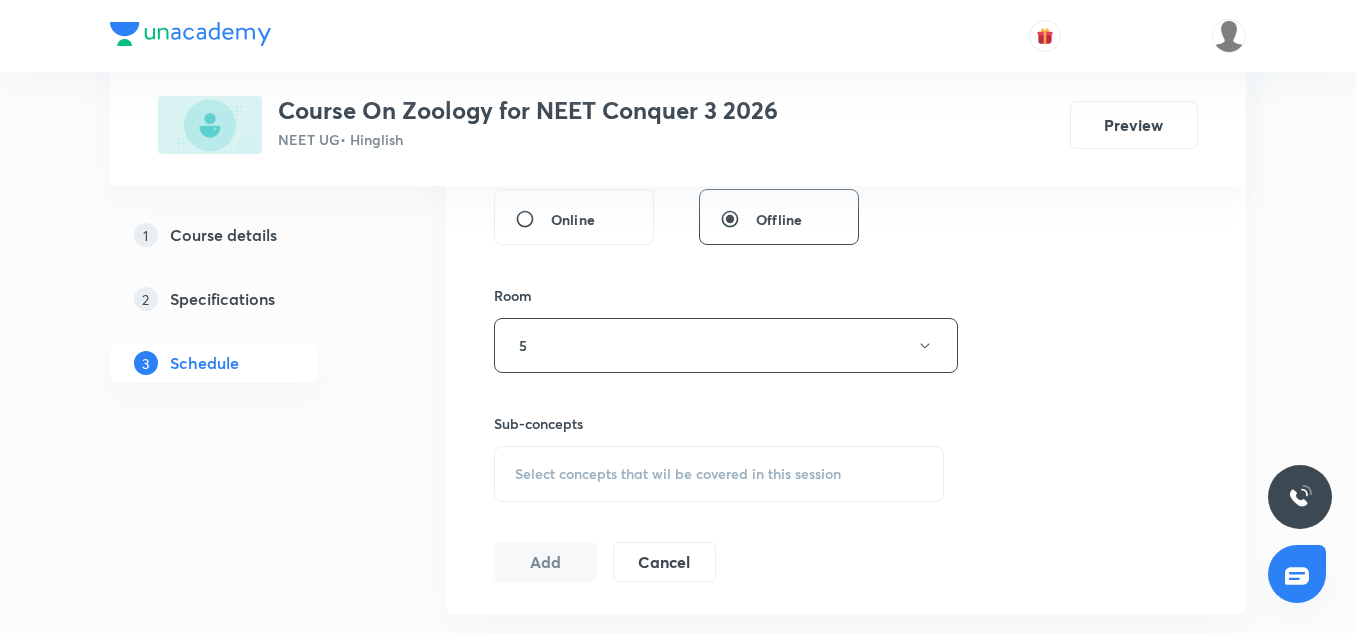 click on "Session  19 Live class Session title 36/99 Structural Organisation in Animal-02 ​ Schedule for Aug 3, 2025, 12:30 PM ​ Duration (in minutes) 75 ​   Session type Online Offline Room 5 Sub-concepts Select concepts that wil be covered in this session Add Cancel" at bounding box center [846, 112] 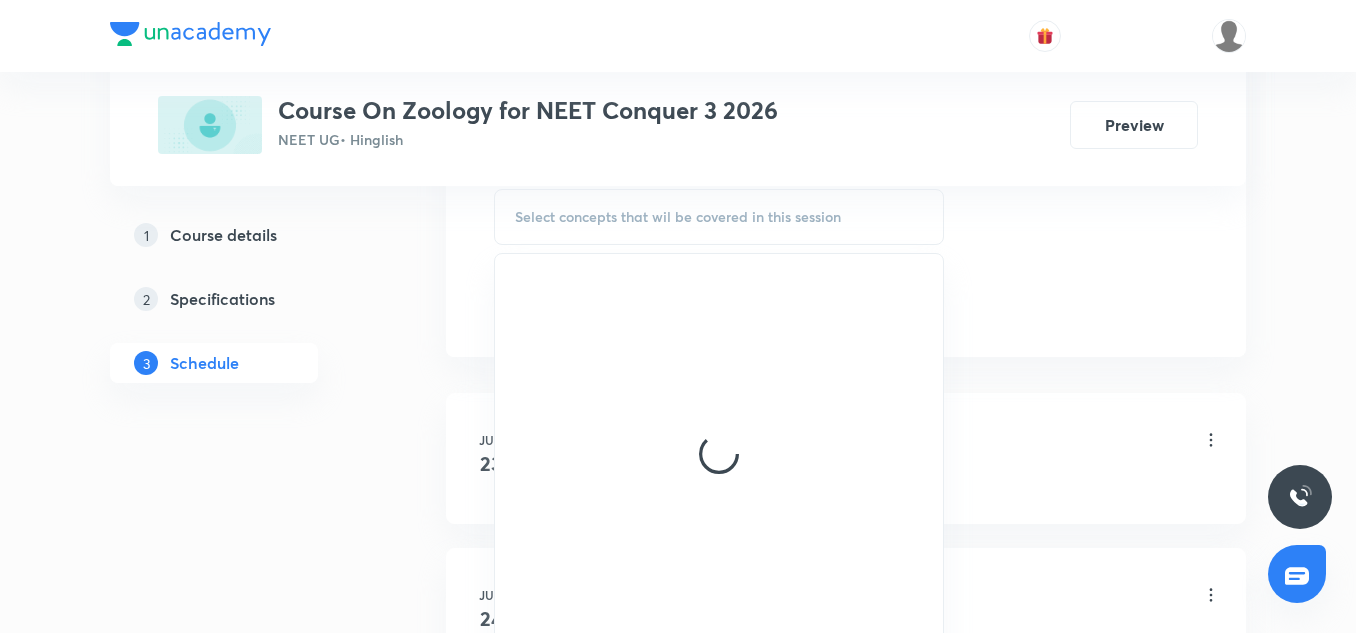 scroll, scrollTop: 1047, scrollLeft: 0, axis: vertical 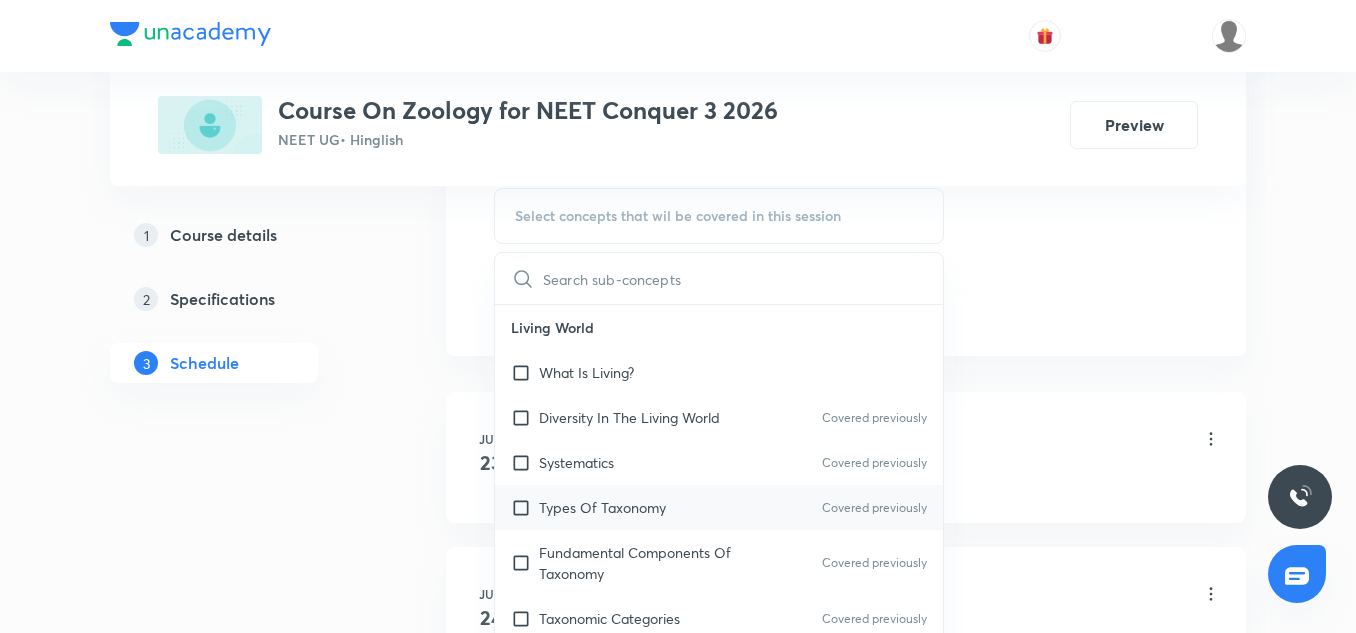 click on "Types Of Taxonomy Covered previously" at bounding box center [719, 507] 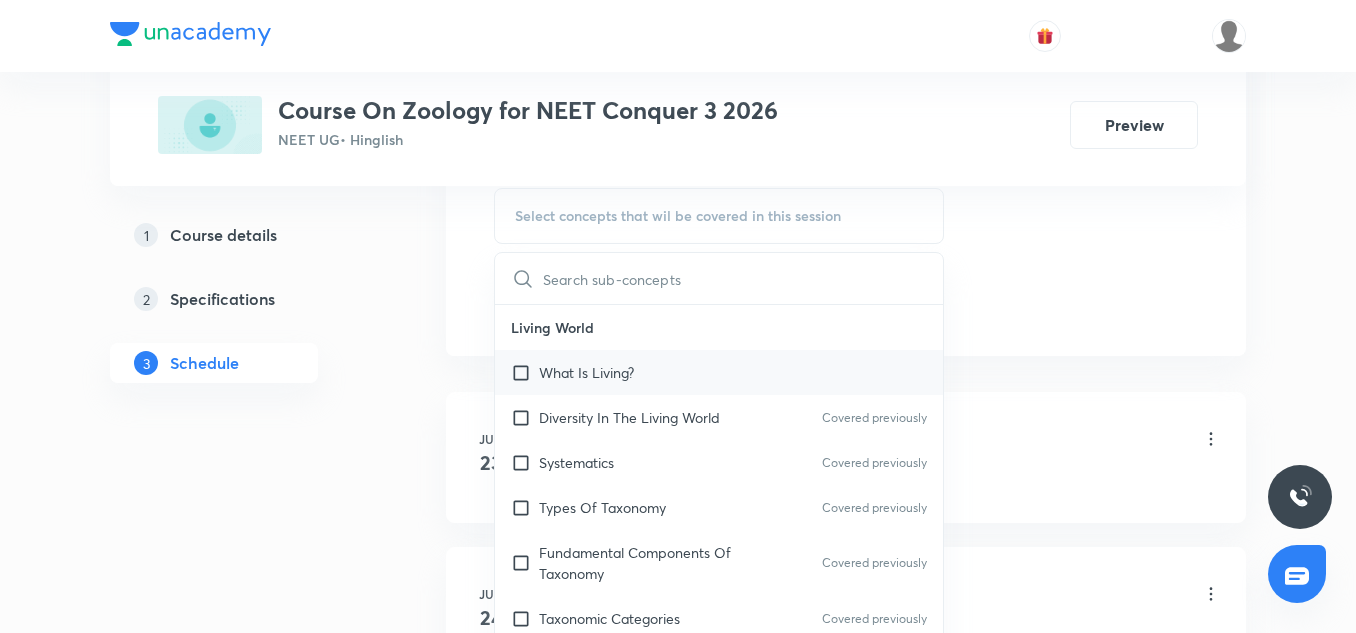checkbox on "true" 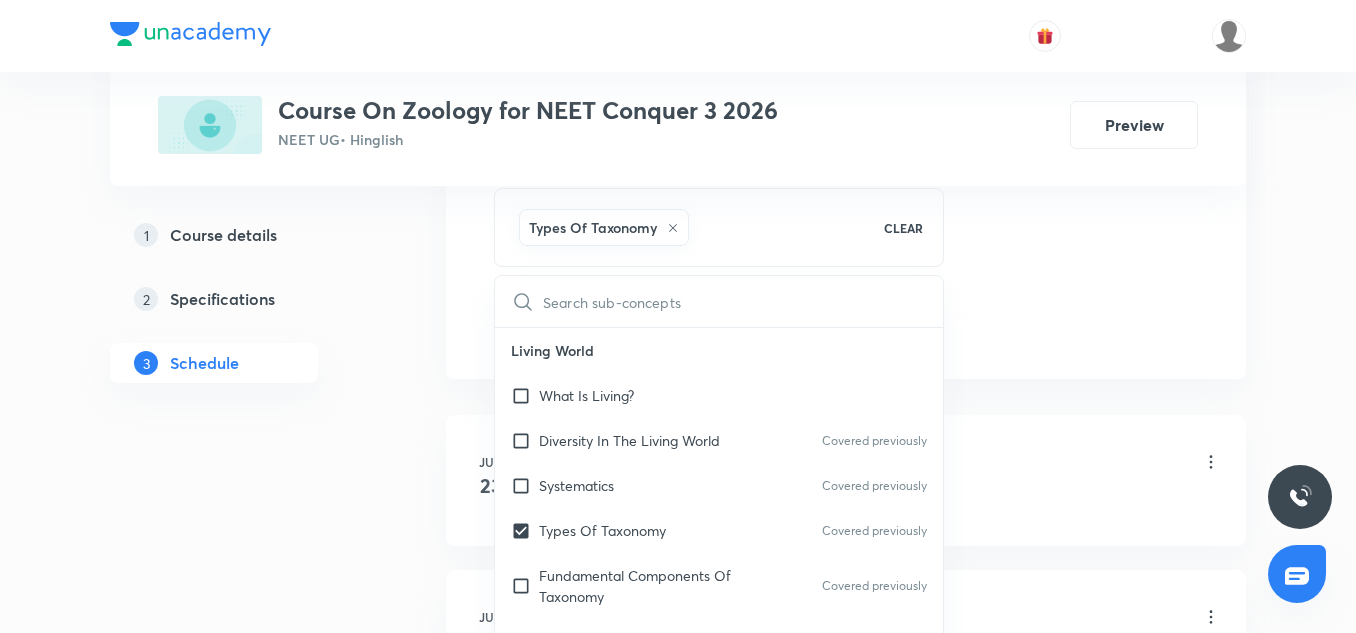click on "Session  19 Live class Session title 36/99 Structural Organisation in Animal-02 ​ Schedule for Aug 3, 2025, 12:30 PM ​ Duration (in minutes) 75 ​   Session type Online Offline Room 5 Sub-concepts Types Of Taxonomy CLEAR ​ Living World What Is Living? Diversity In The Living World Covered previously Systematics Covered previously Types Of Taxonomy Covered previously Fundamental Components Of Taxonomy Covered previously Taxonomic Categories Covered previously Taxonomical Aids Covered previously The Three Domains Of Life Covered previously Biological Nomenclature  Covered previously Biological Classification System Of Classification Covered previously Kingdom Monera Covered previously Kingdom Protista Covered previously Kingdom Fungi Covered previously Kingdom Plantae Covered previously Kingdom Animalia Covered previously Linchens Covered previously Mycorrhiza Covered previously Virus Covered previously Prions Covered previously Viroids Plant Kingdom Algae Bryophytes Covered previously Pteridophytes Root" at bounding box center [846, -134] 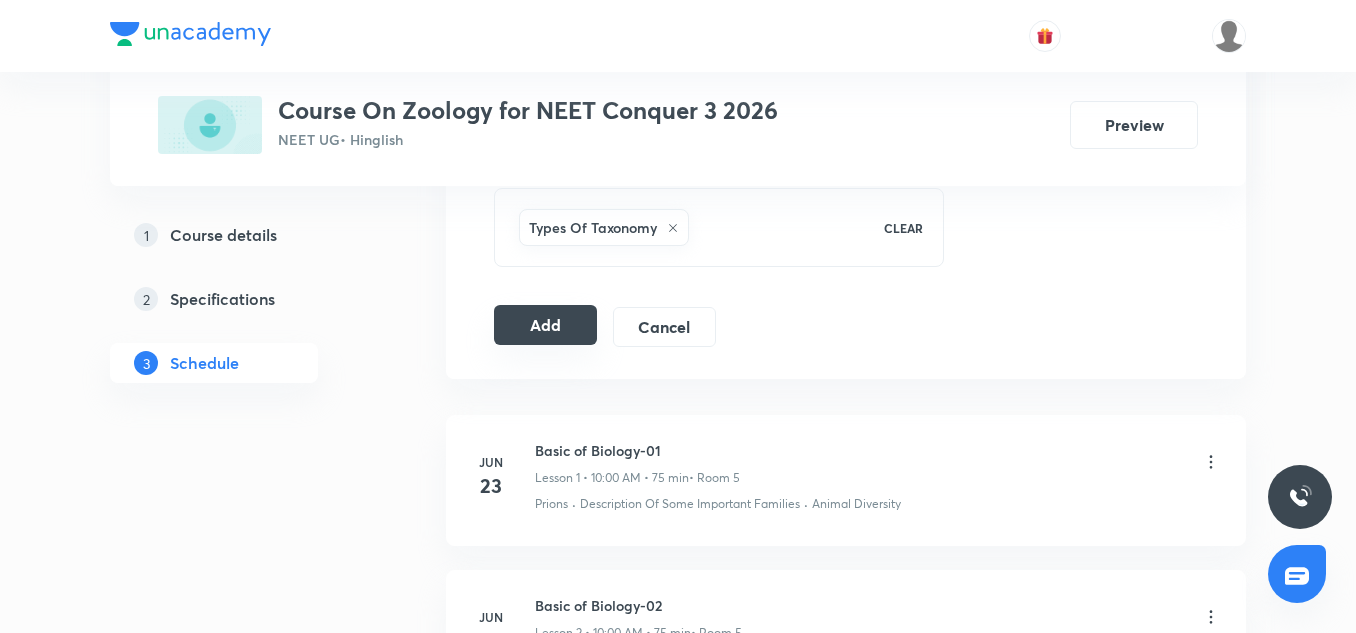 click on "Add" at bounding box center [545, 325] 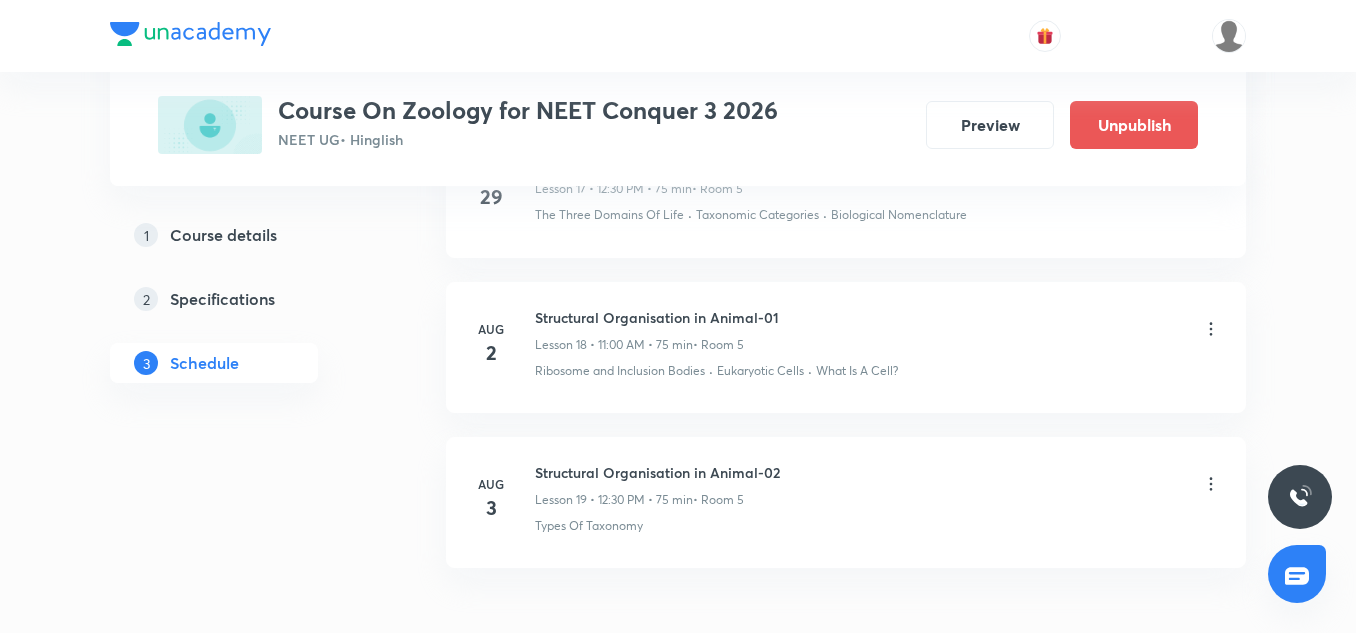 scroll, scrollTop: 2874, scrollLeft: 0, axis: vertical 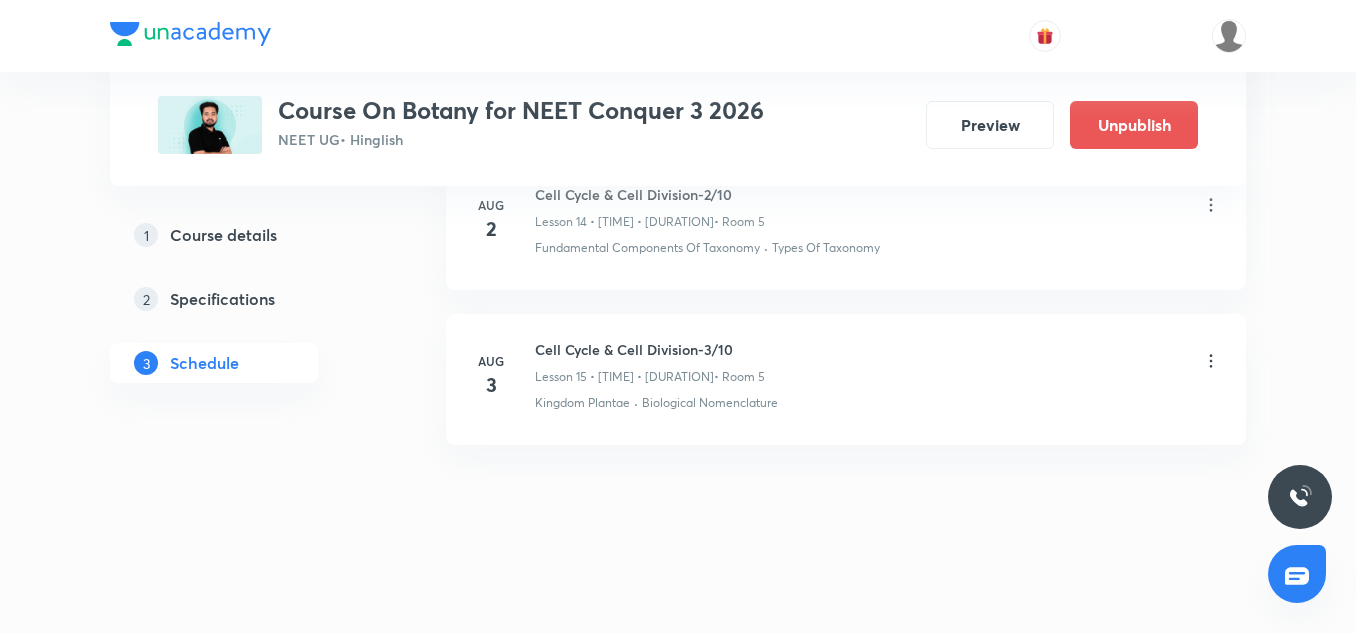 click 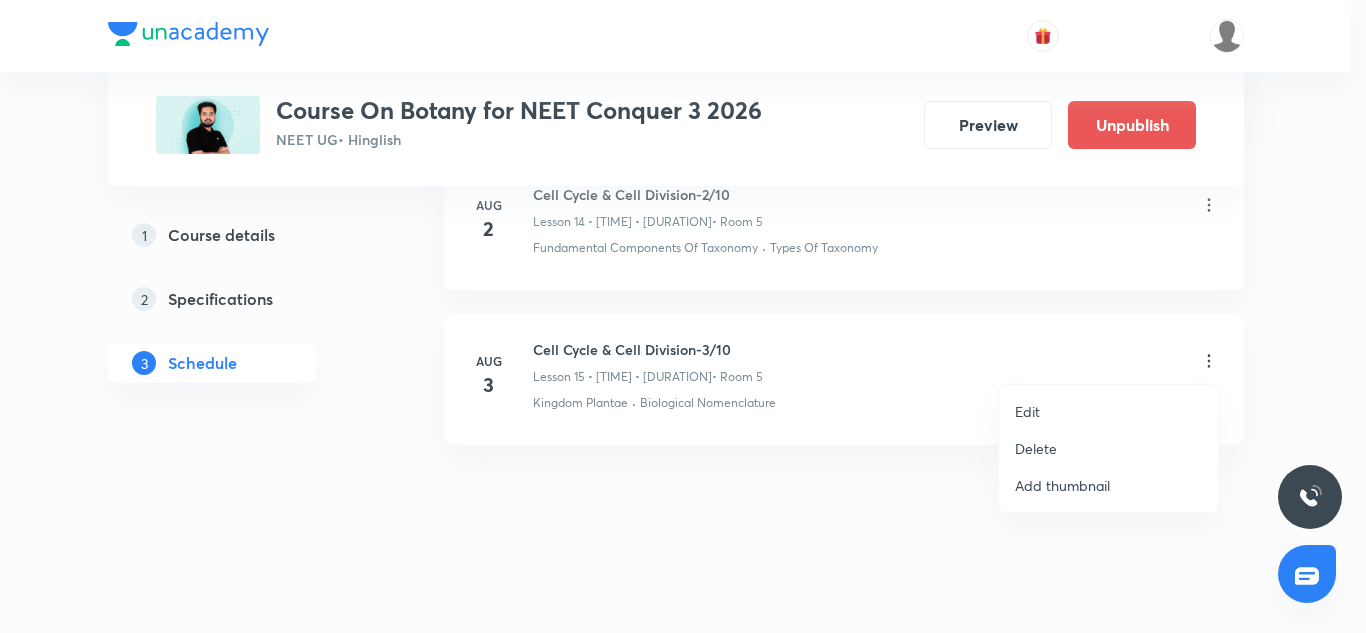 click on "Edit" at bounding box center (1108, 411) 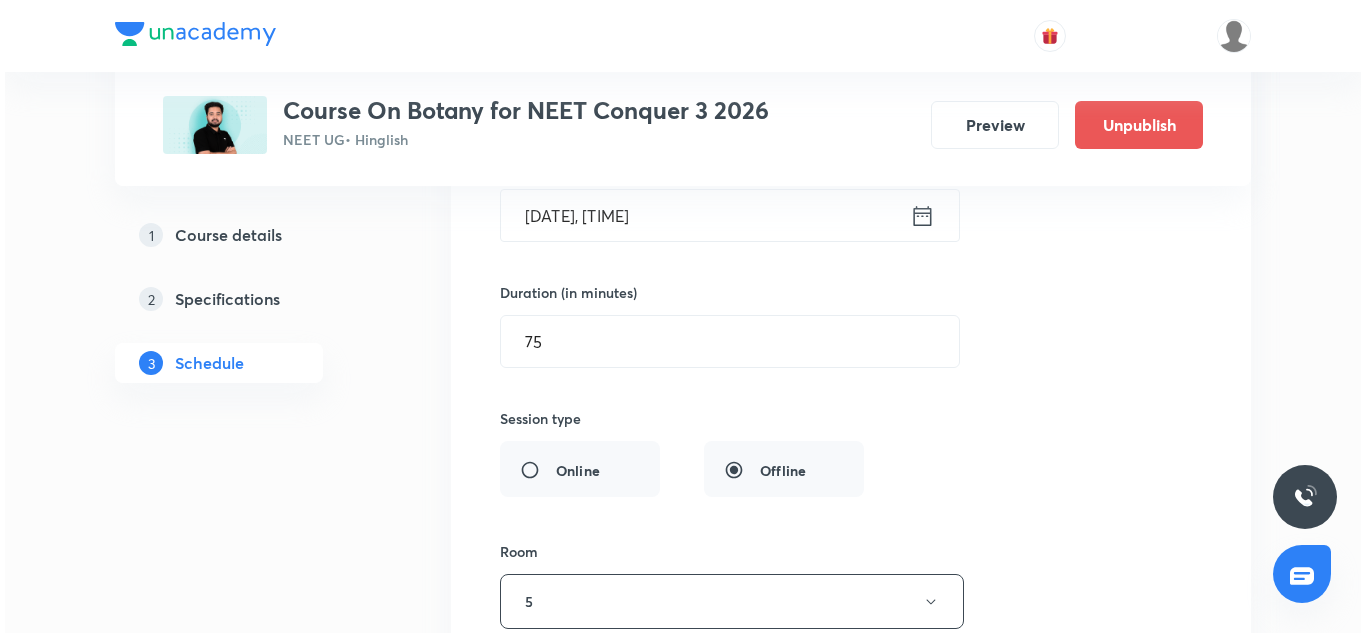 scroll, scrollTop: 2726, scrollLeft: 0, axis: vertical 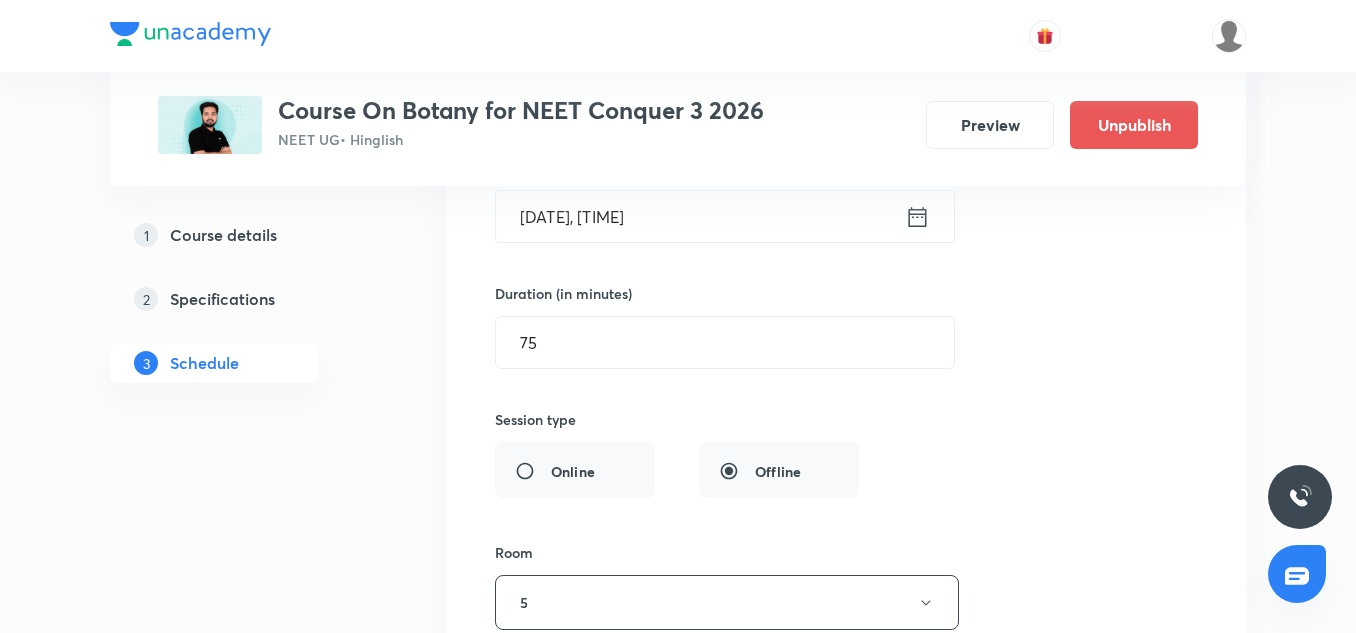 click on "[DATE], [TIME]" at bounding box center (700, 216) 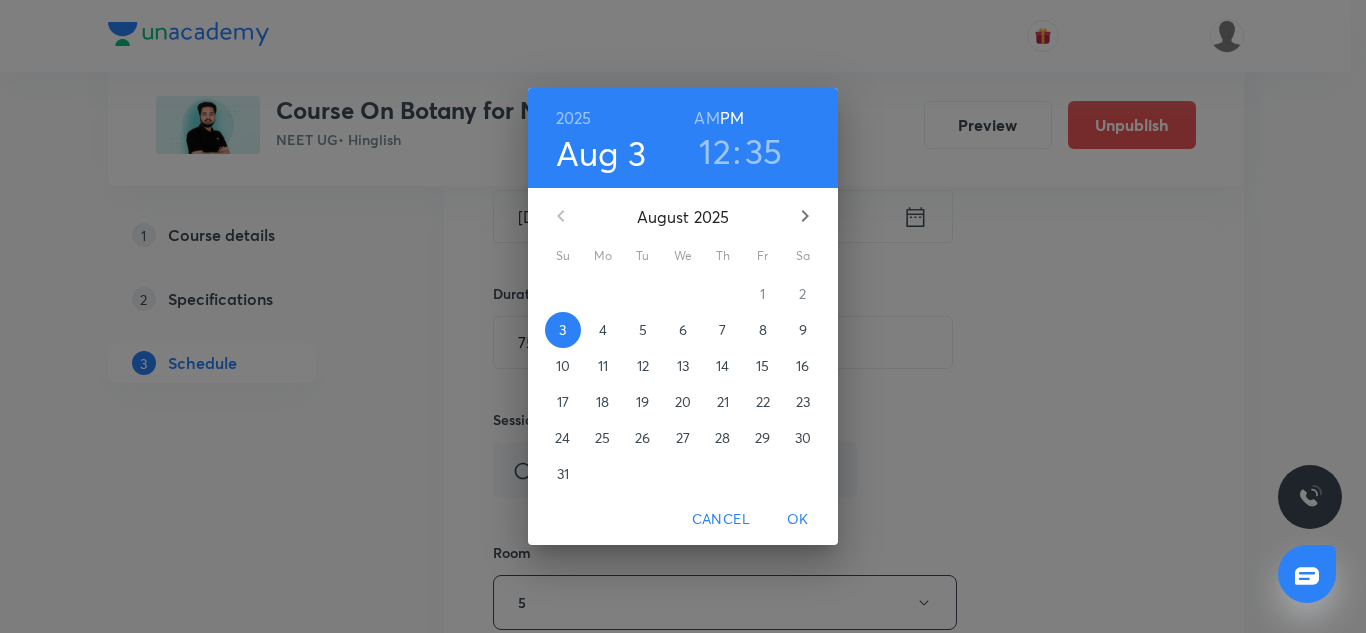 click on "2025" at bounding box center (574, 118) 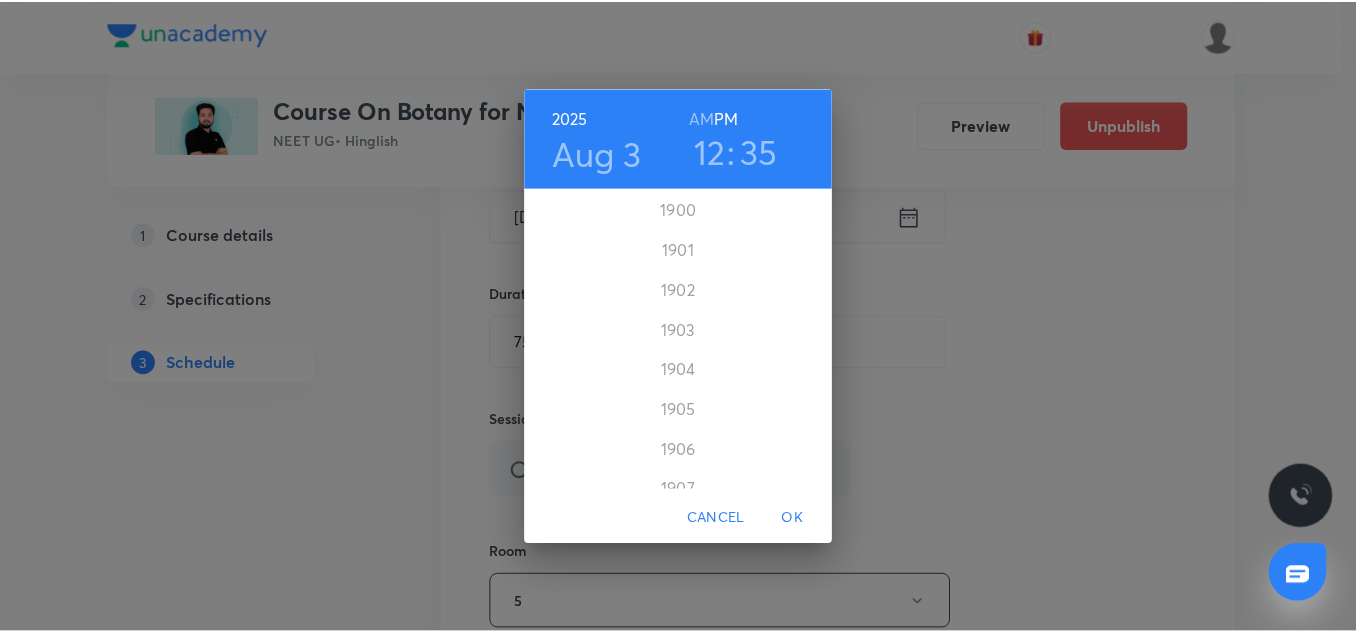 scroll, scrollTop: 4880, scrollLeft: 0, axis: vertical 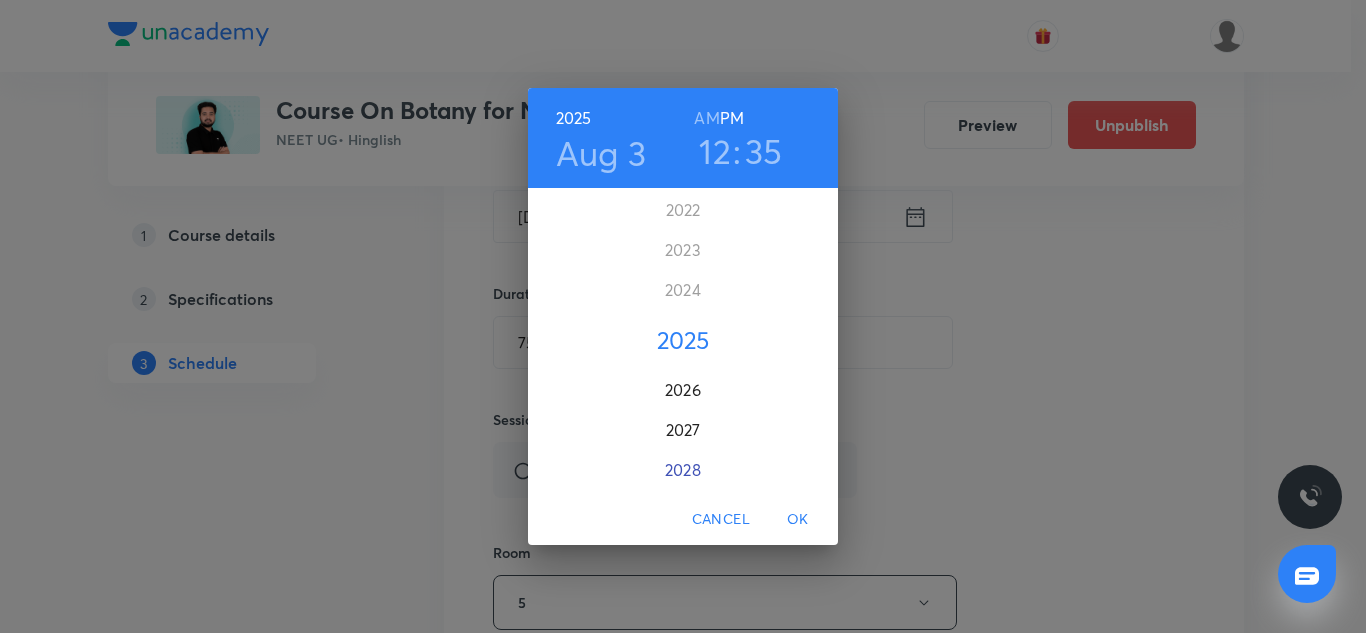 click on "2028" at bounding box center (683, 470) 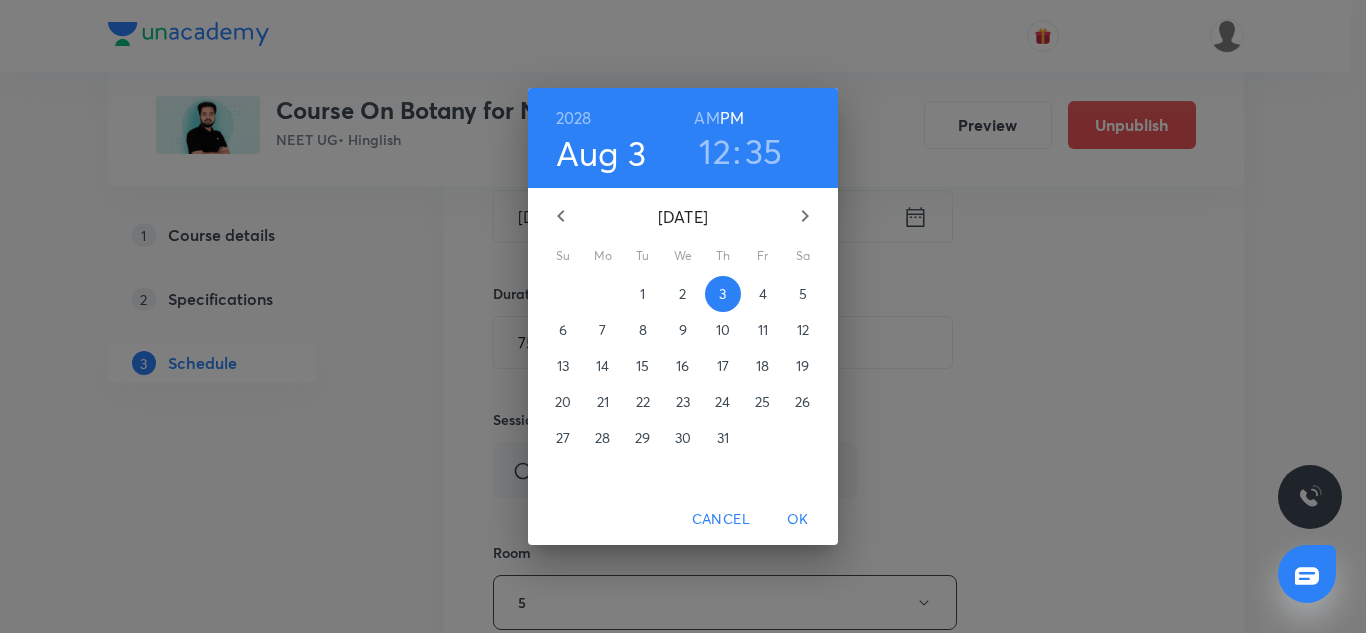 click on "OK" at bounding box center [798, 519] 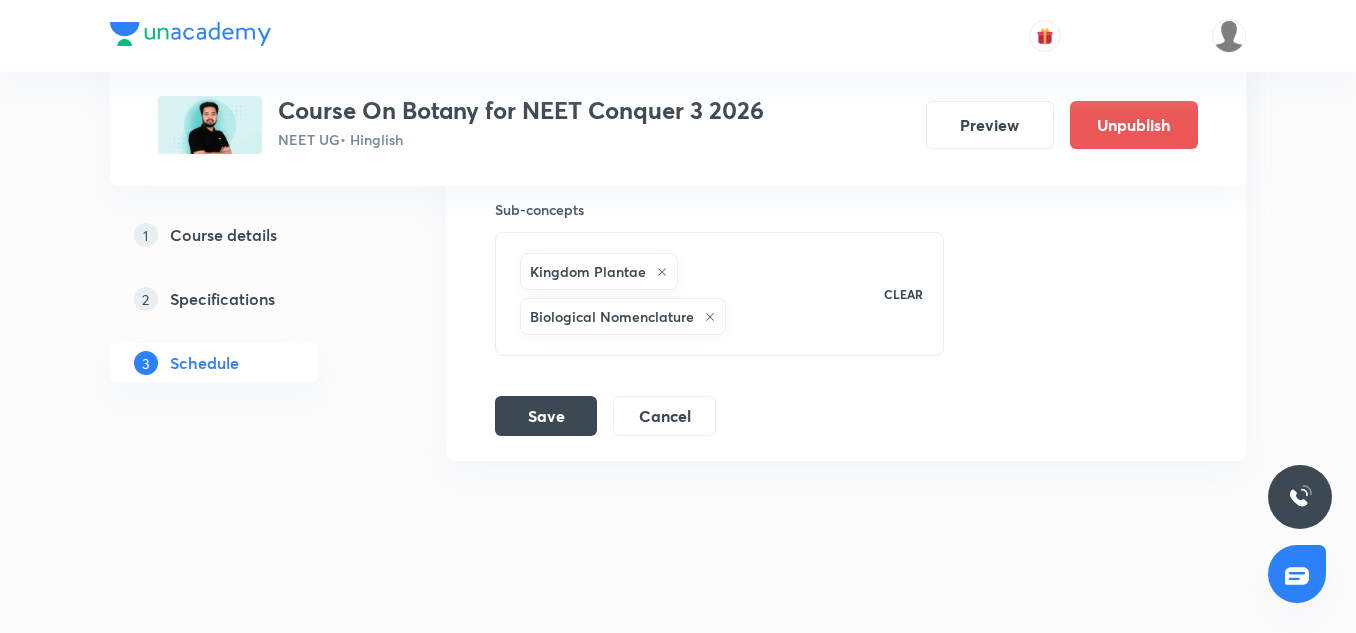 scroll, scrollTop: 3213, scrollLeft: 0, axis: vertical 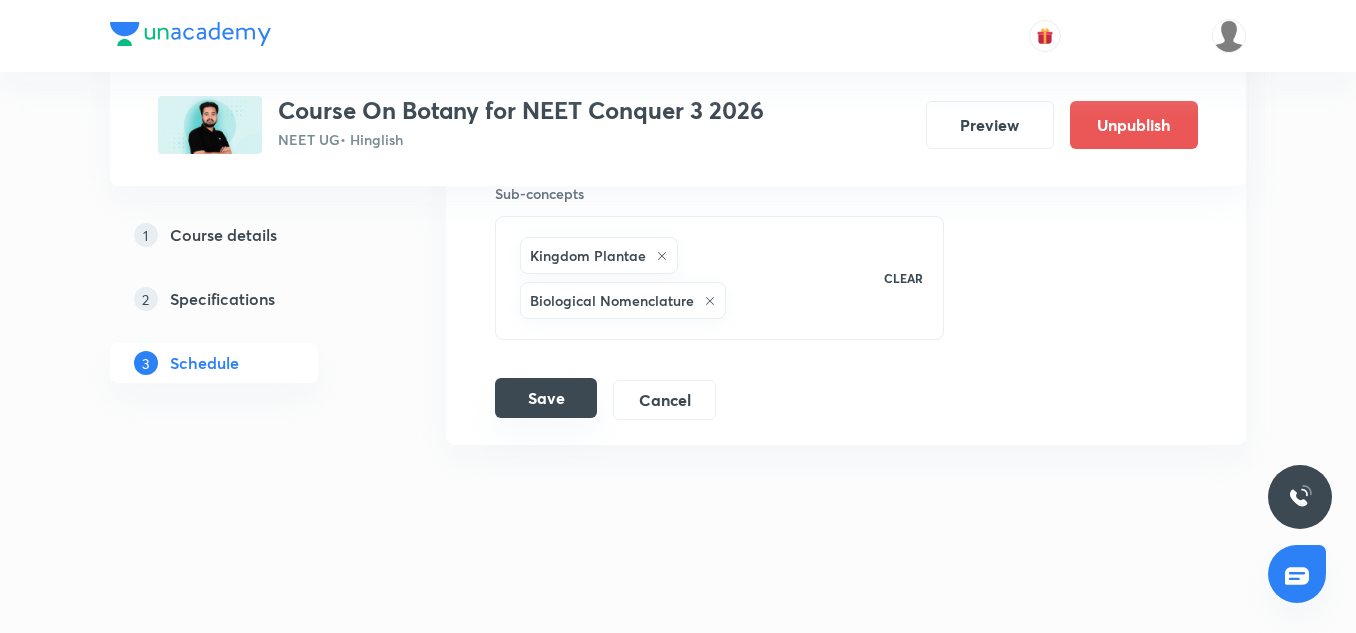 click on "Save" at bounding box center (546, 398) 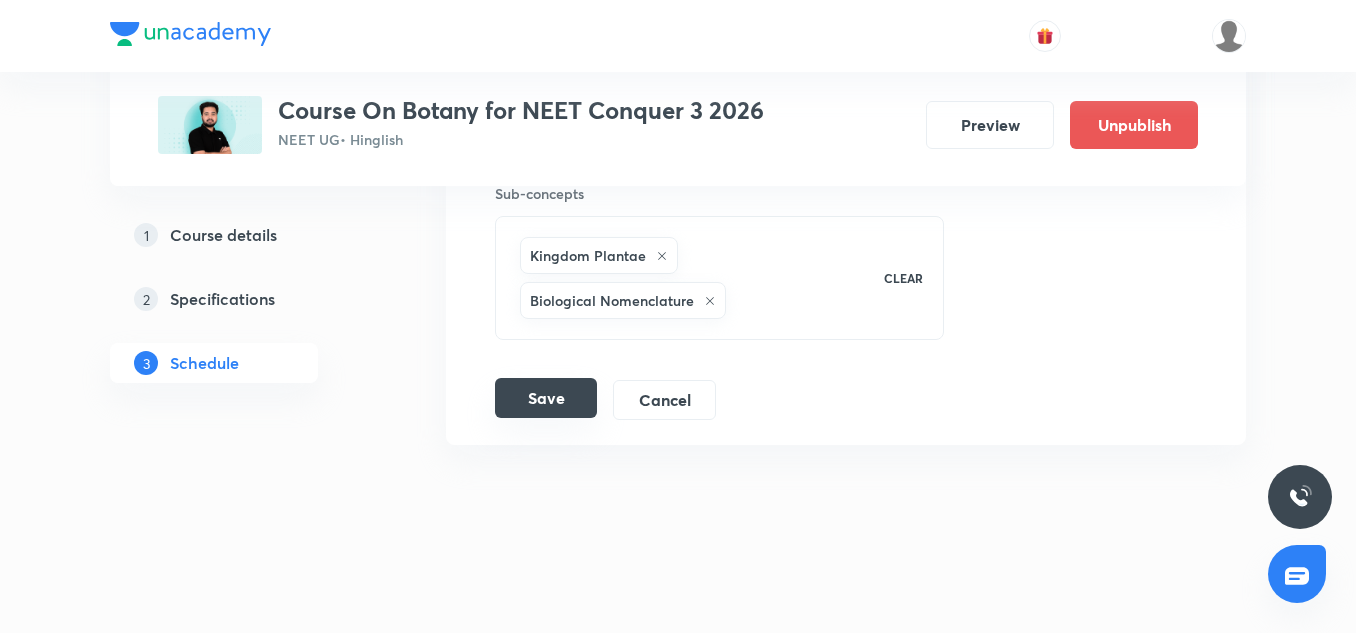 click on "Save" at bounding box center (546, 398) 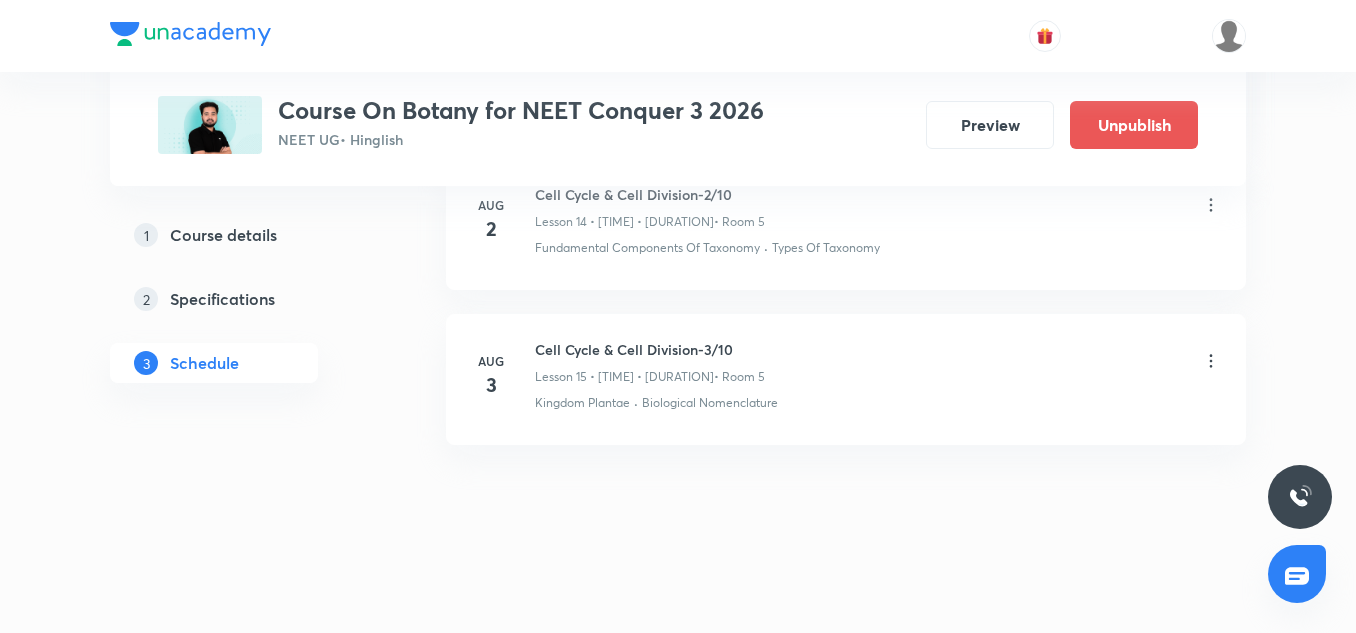 scroll, scrollTop: 2399, scrollLeft: 0, axis: vertical 